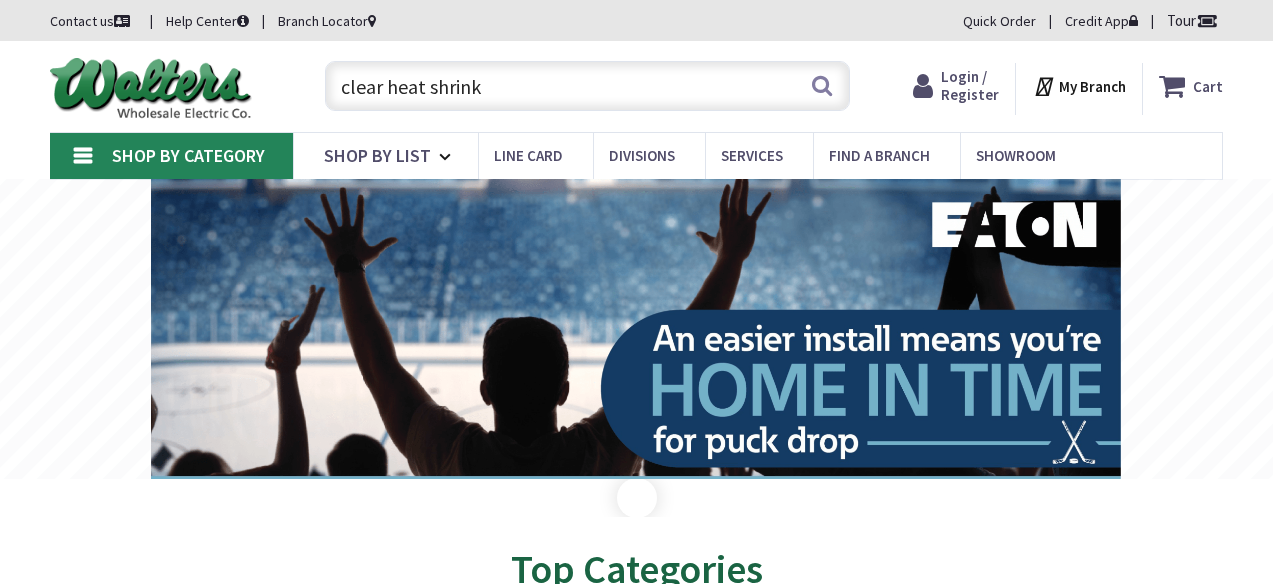 scroll, scrollTop: 0, scrollLeft: 0, axis: both 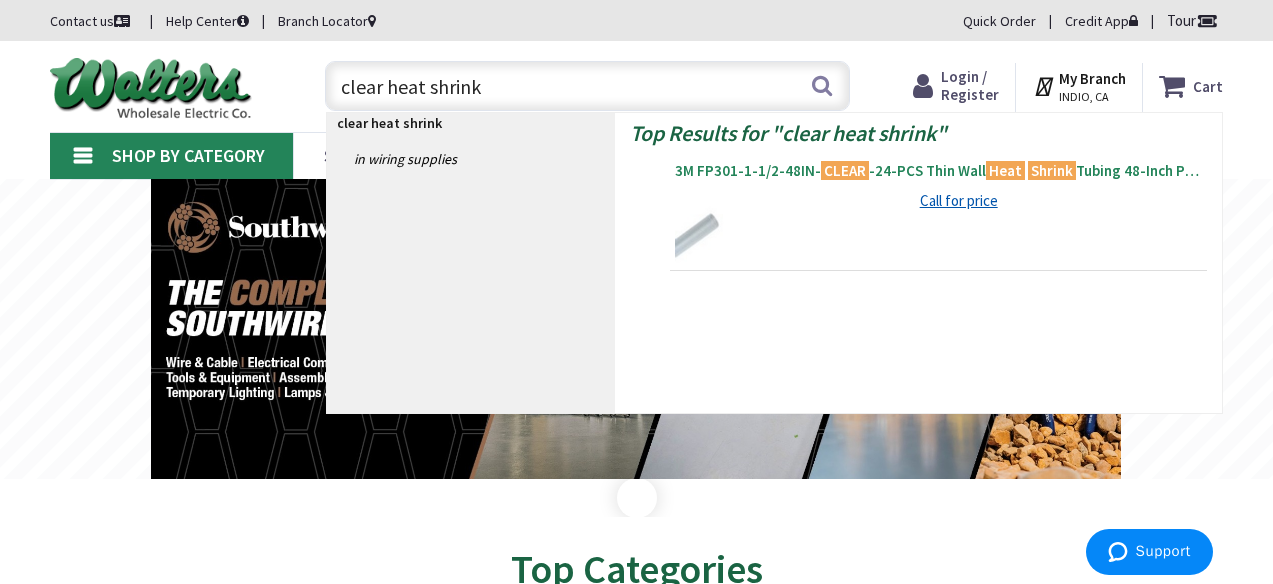 type on "clear heat shrink" 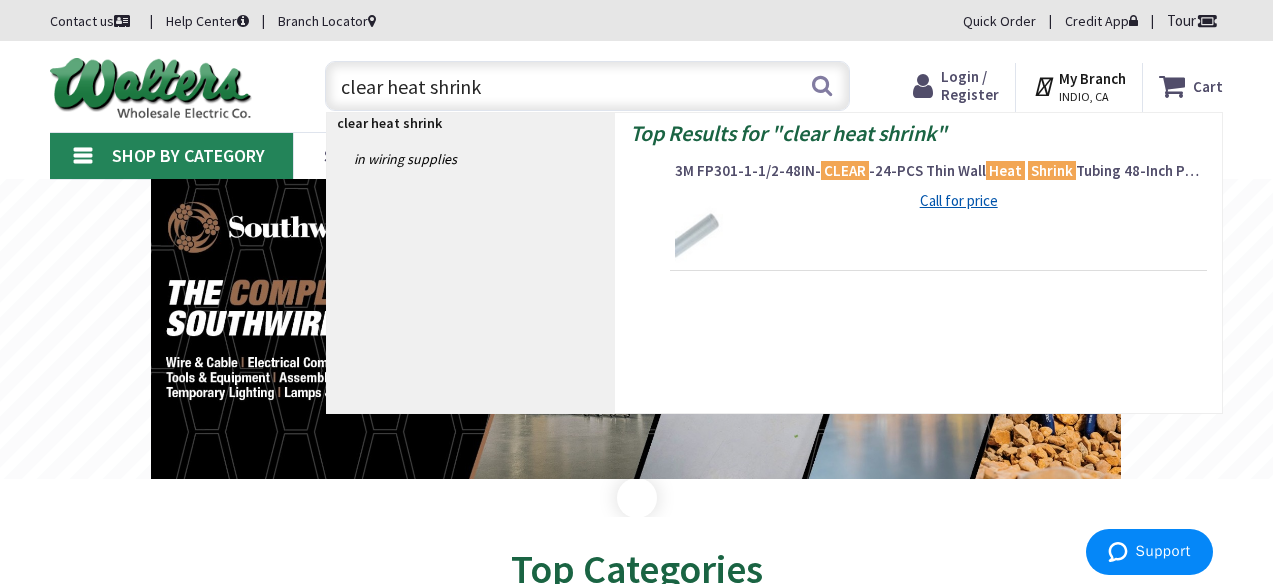 click on "3M FP301-1-1/2-48IN- CLEAR -24-PCS Thin Wall  Heat   Shrink  Tubing 48-Inch Polyolefin  Clear" at bounding box center [938, 171] 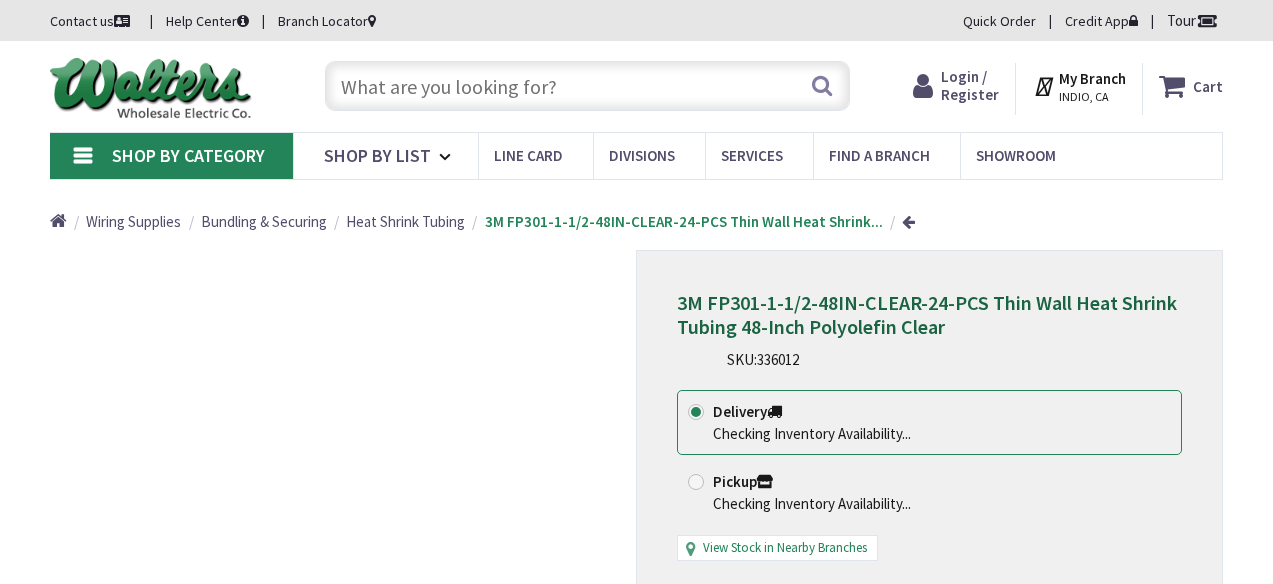 scroll, scrollTop: 0, scrollLeft: 0, axis: both 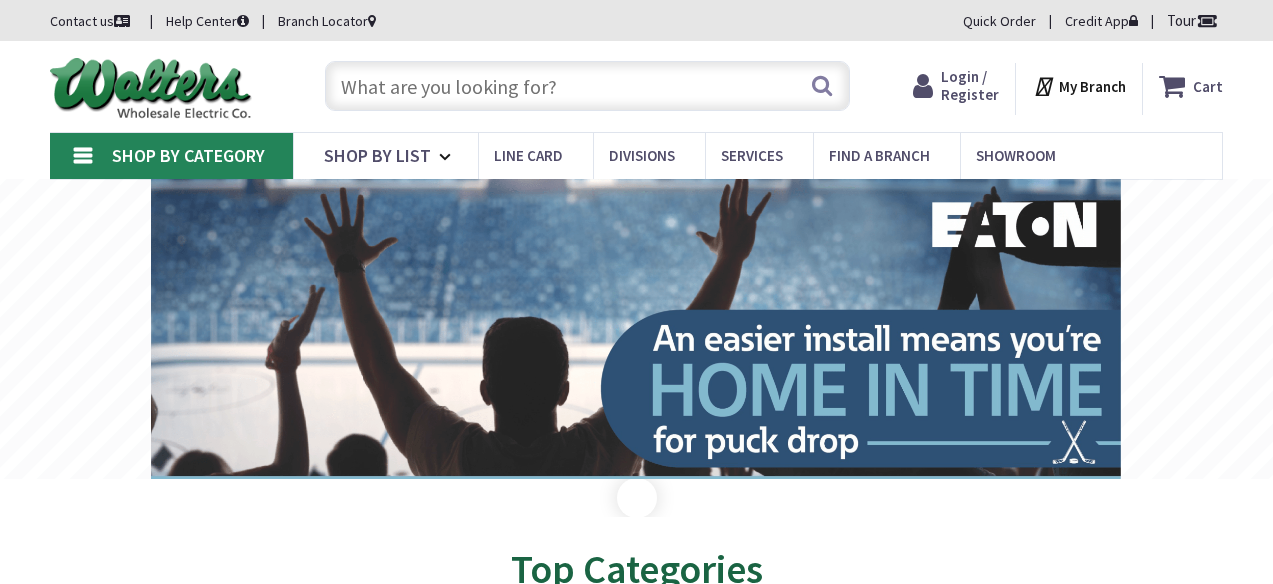 click at bounding box center [587, 86] 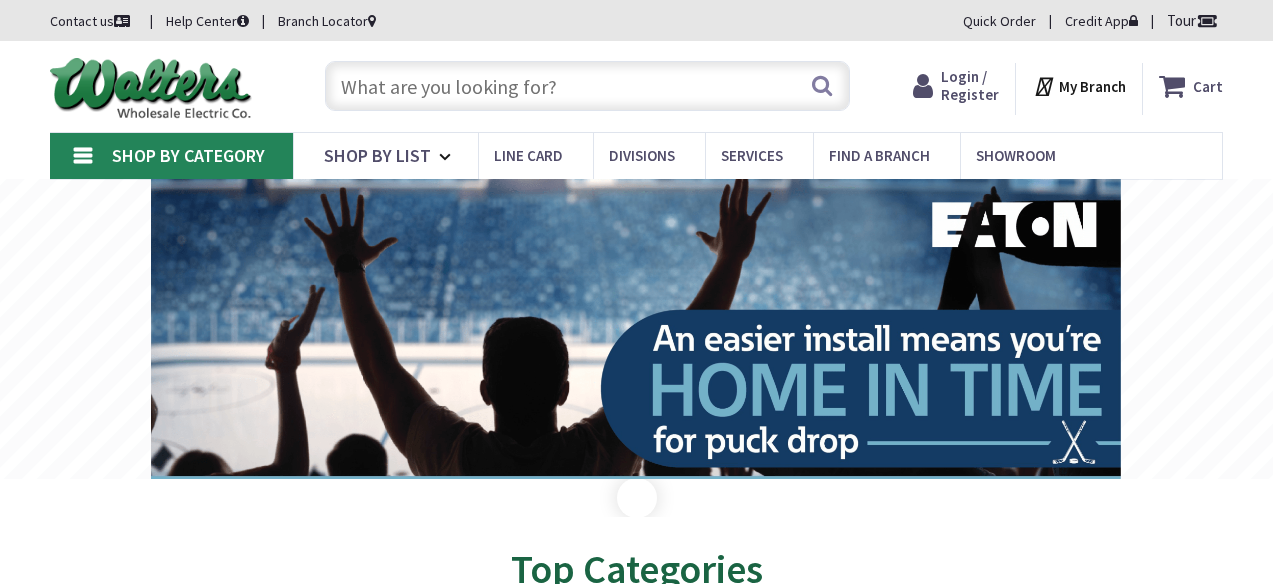paste on "4BFP3" 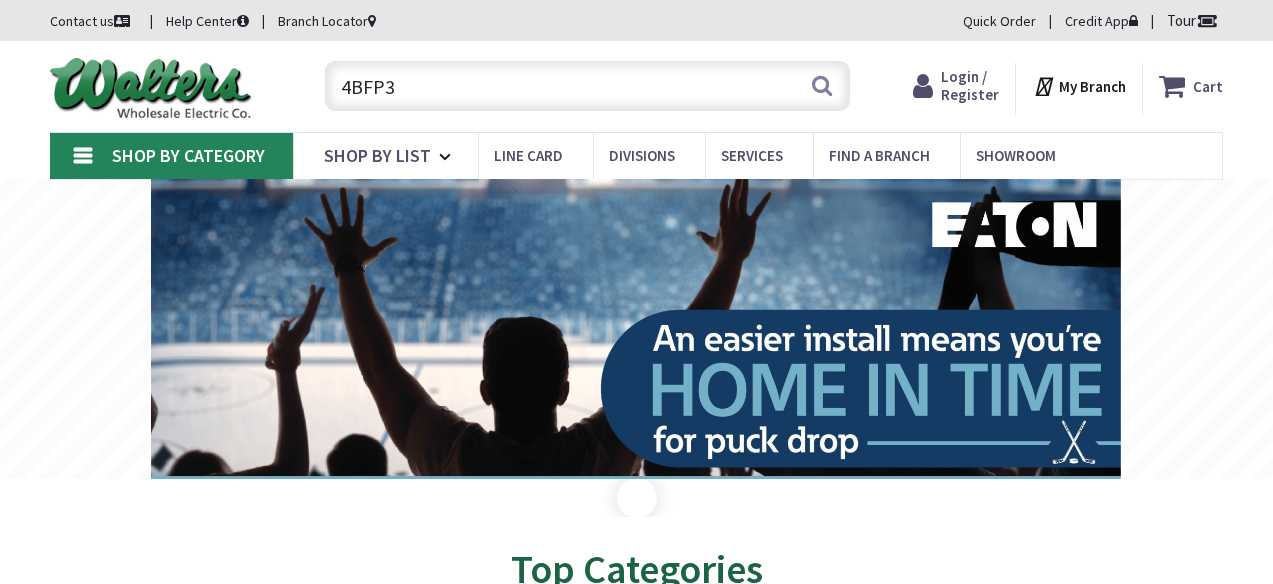 click on "4BFP3" at bounding box center (587, 86) 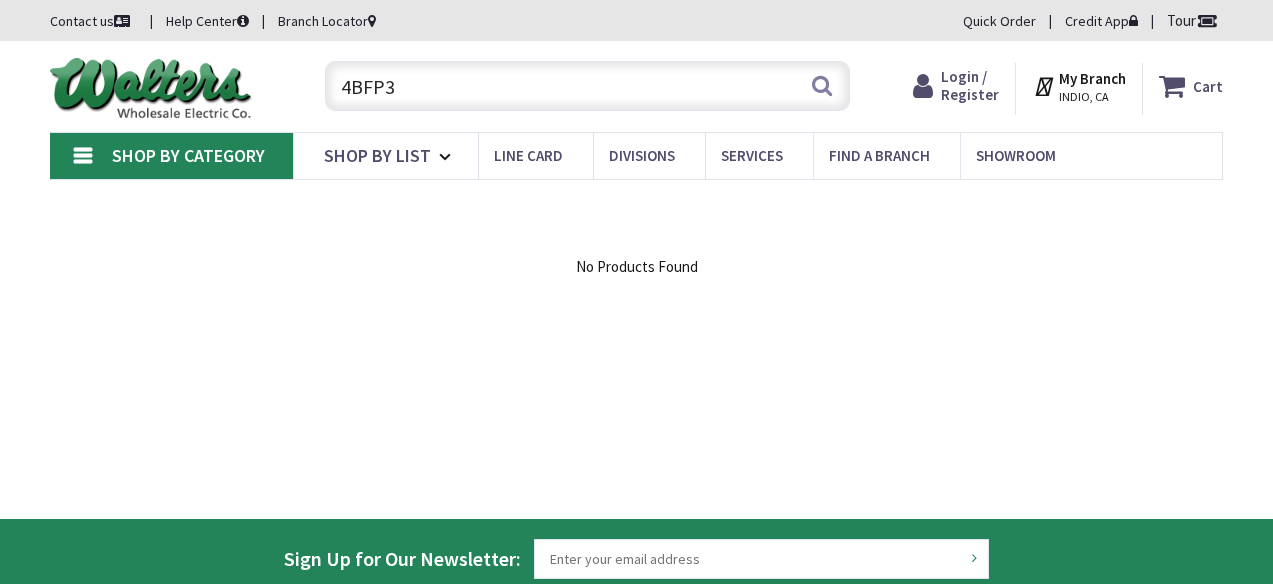 scroll, scrollTop: 0, scrollLeft: 0, axis: both 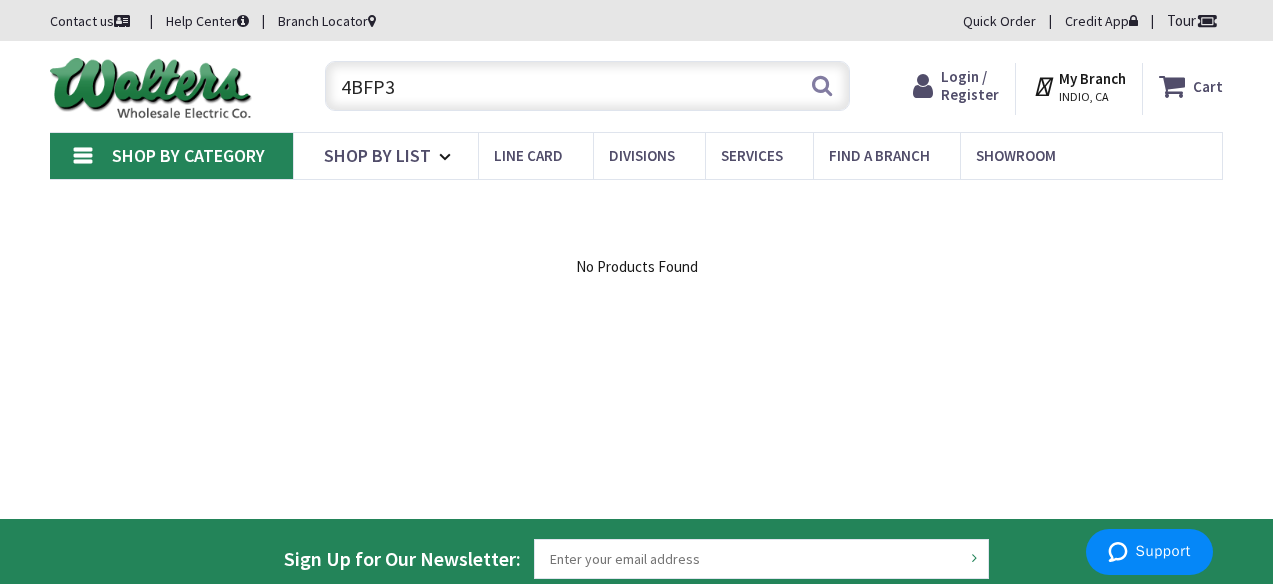 click on "4BFP3" at bounding box center (587, 86) 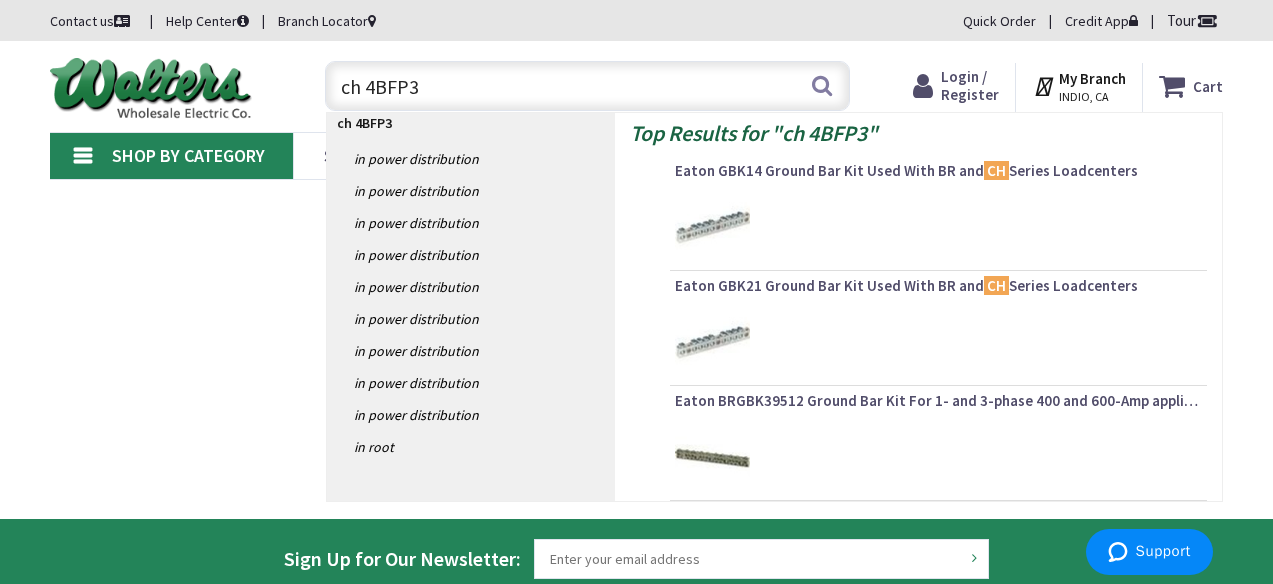 type on "ch4BFP3" 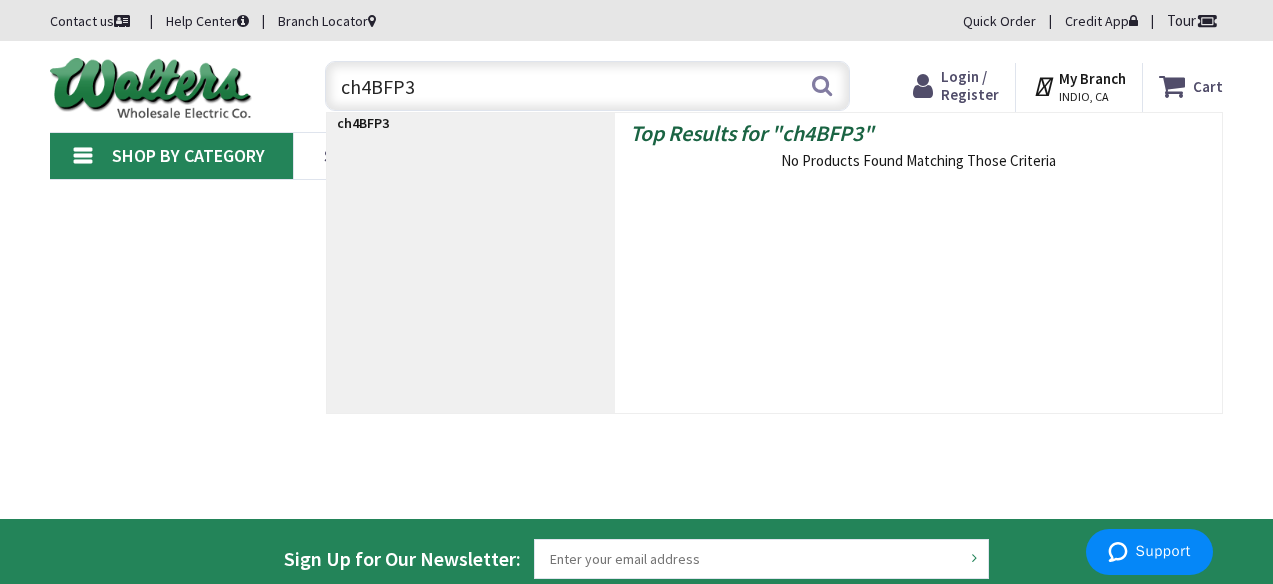 drag, startPoint x: 425, startPoint y: 85, endPoint x: 344, endPoint y: 91, distance: 81.22192 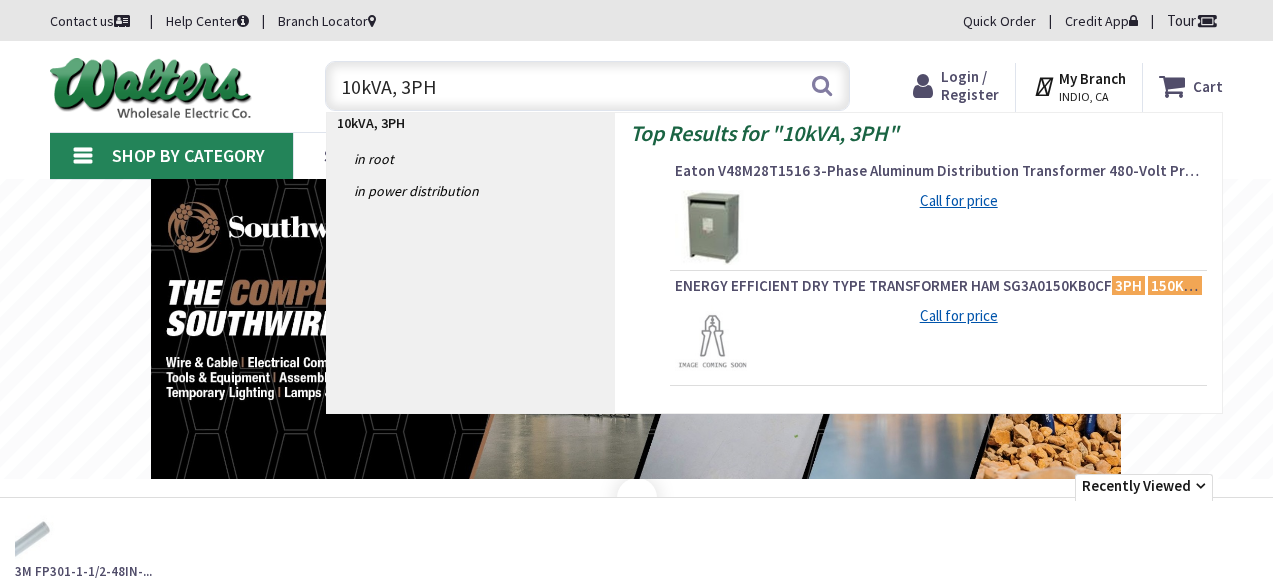 scroll, scrollTop: 0, scrollLeft: 0, axis: both 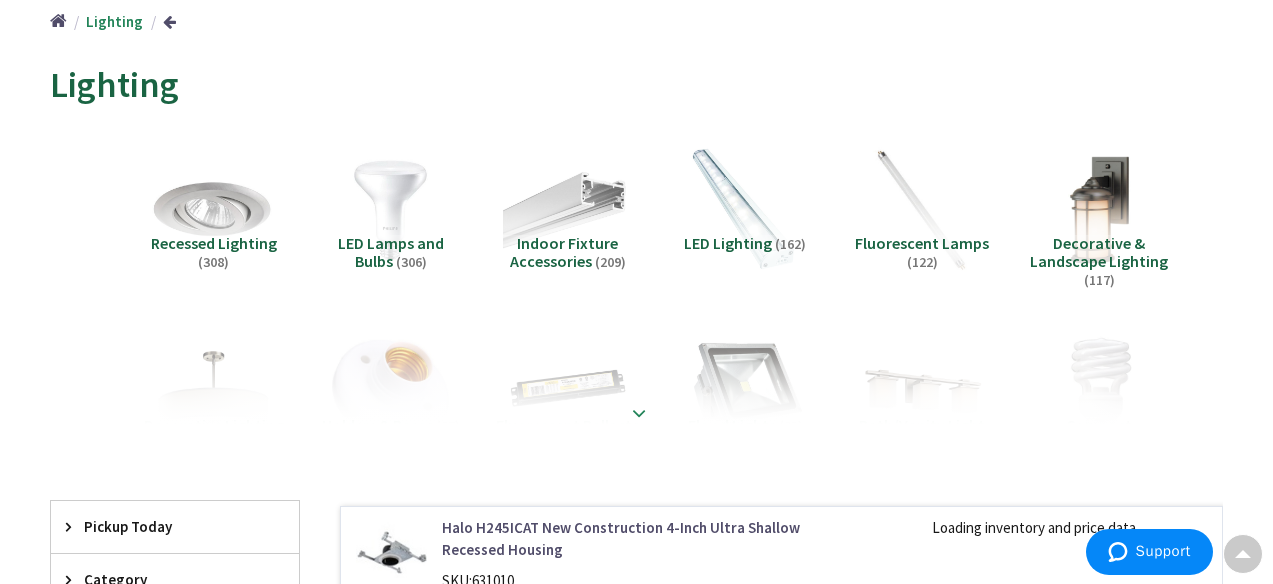 click at bounding box center (639, 413) 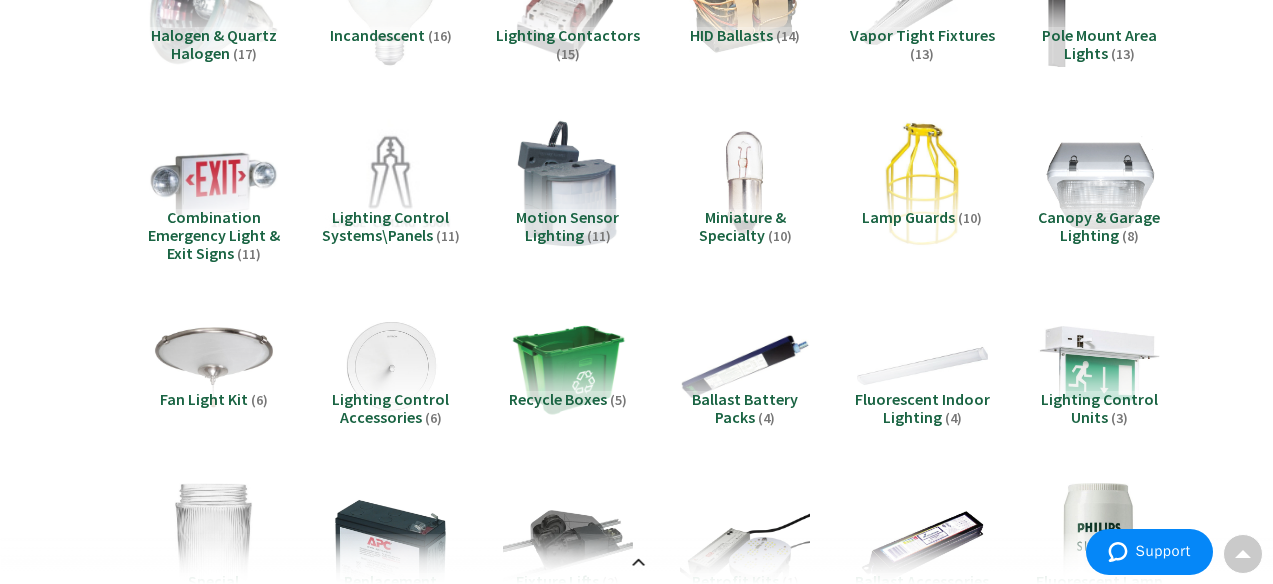 scroll, scrollTop: 1100, scrollLeft: 0, axis: vertical 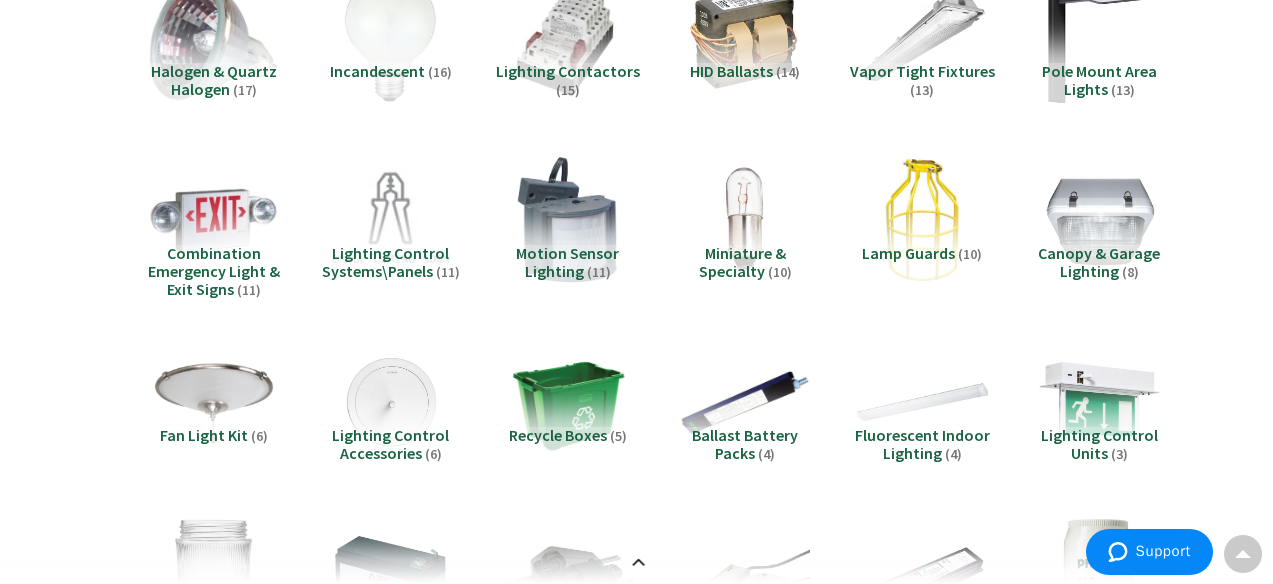 click on "Fan Light Kit" at bounding box center (204, 435) 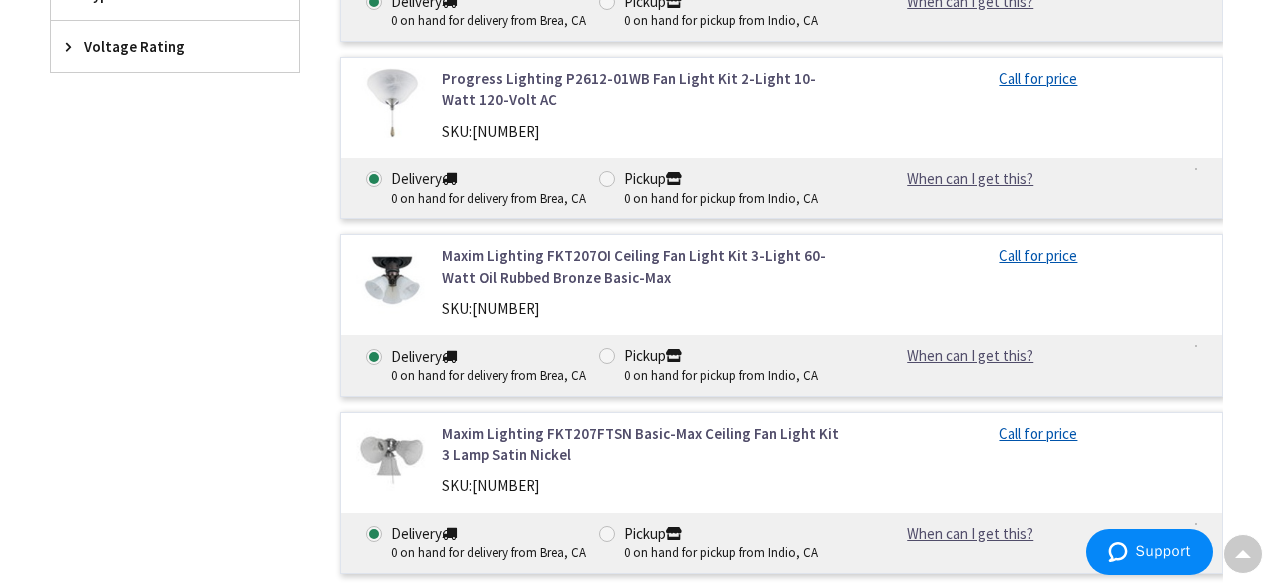 scroll, scrollTop: 2412, scrollLeft: 0, axis: vertical 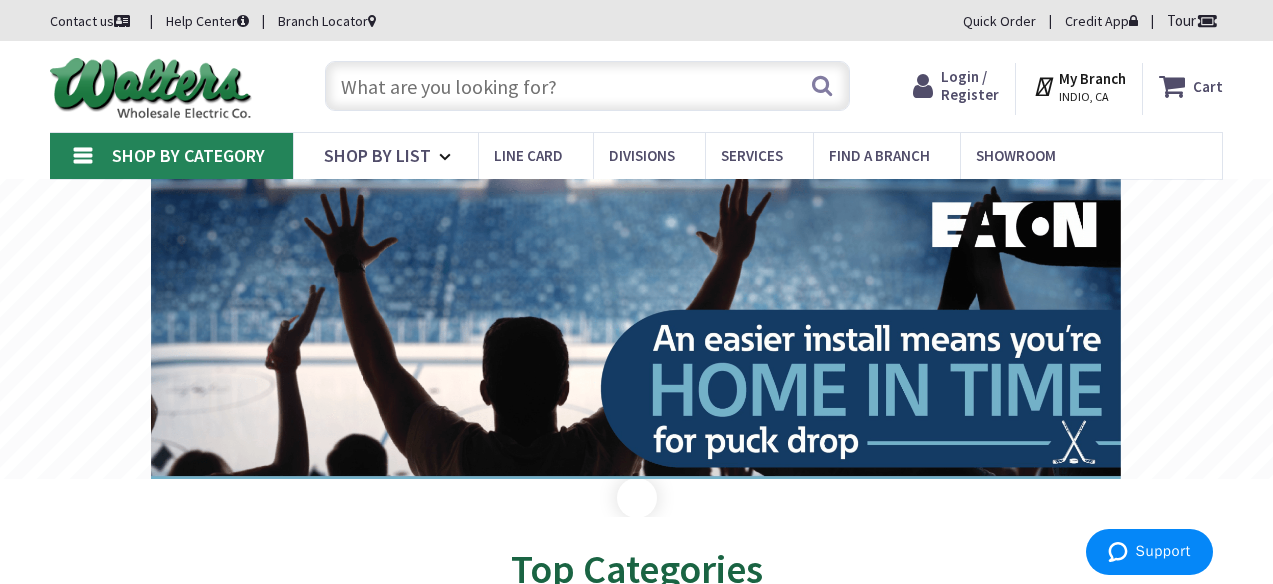 click at bounding box center (587, 86) 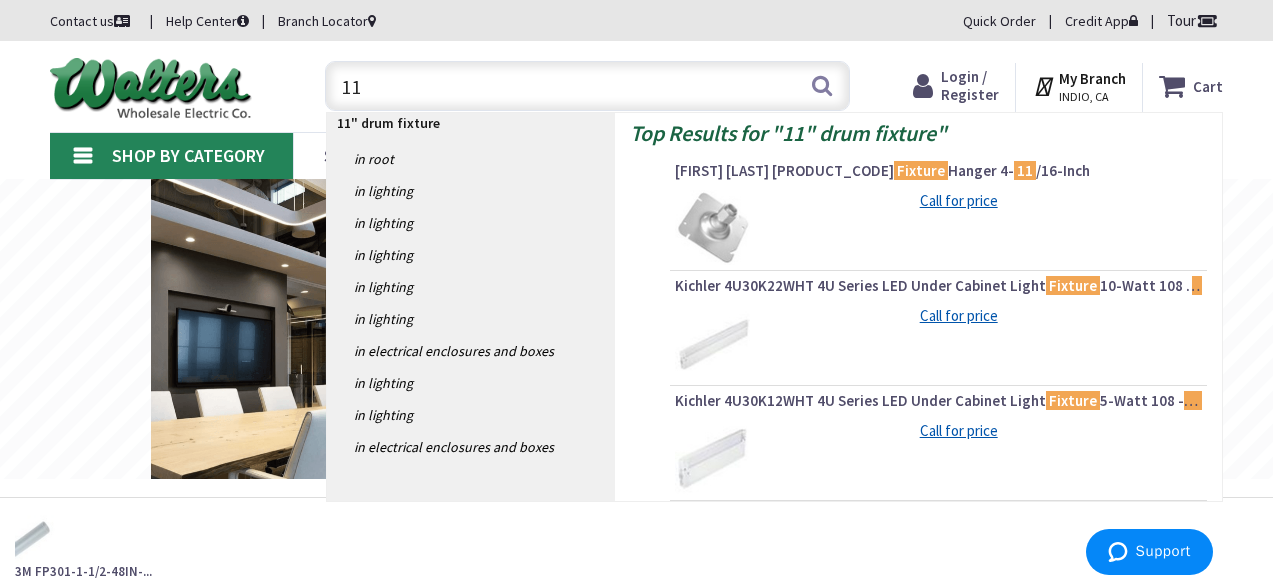 type on "1" 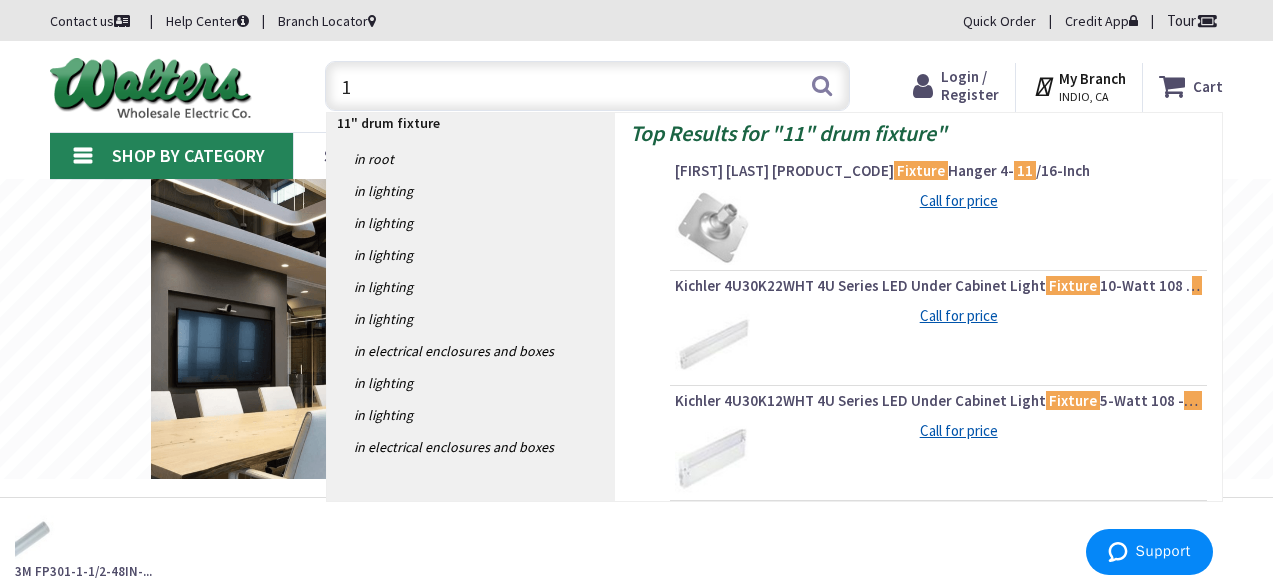 type 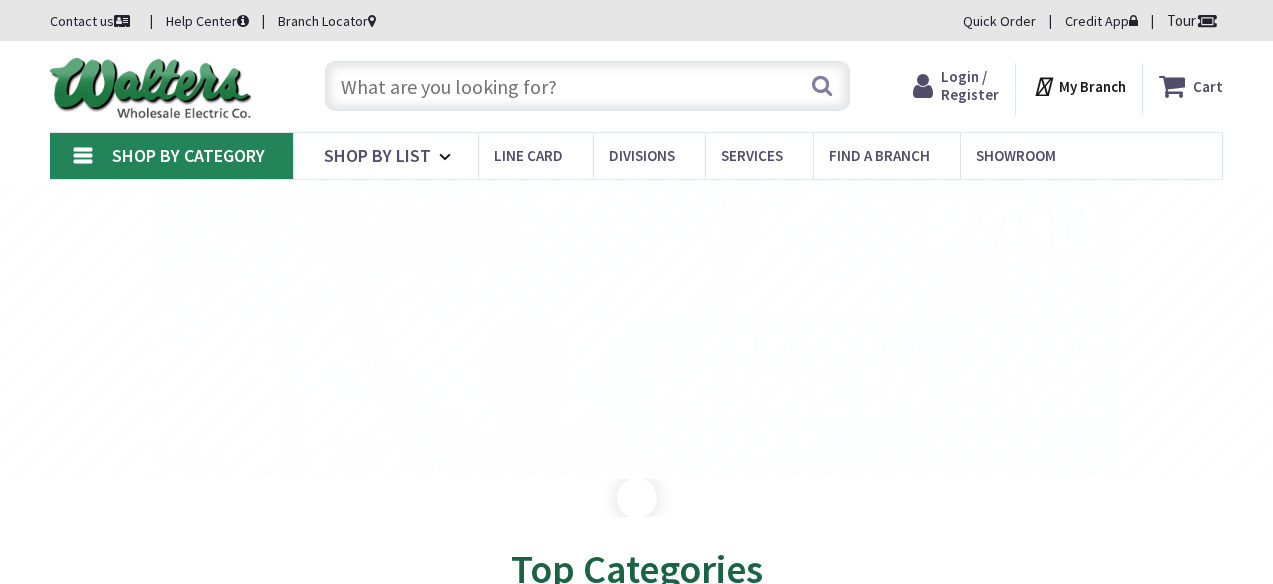 scroll, scrollTop: 0, scrollLeft: 0, axis: both 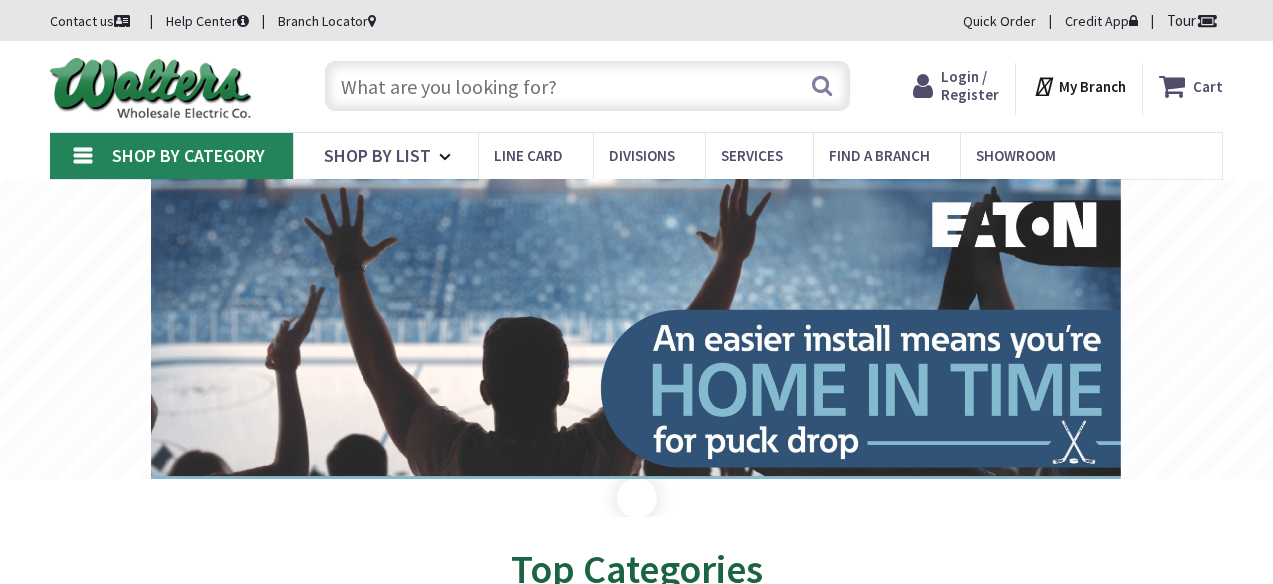 click at bounding box center [587, 86] 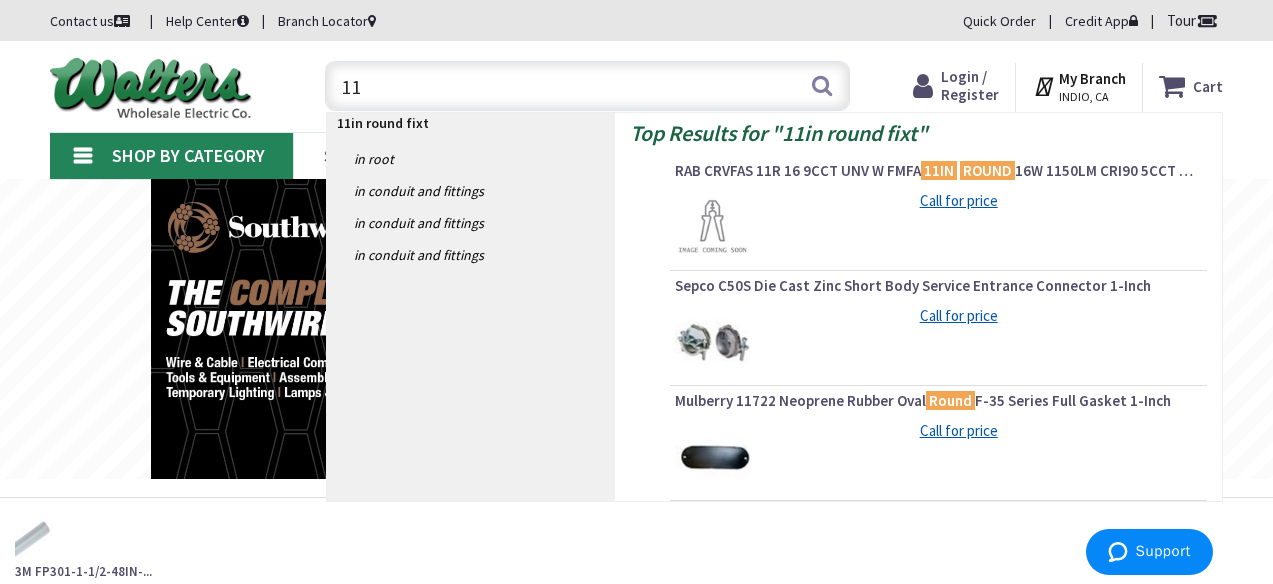 type on "1" 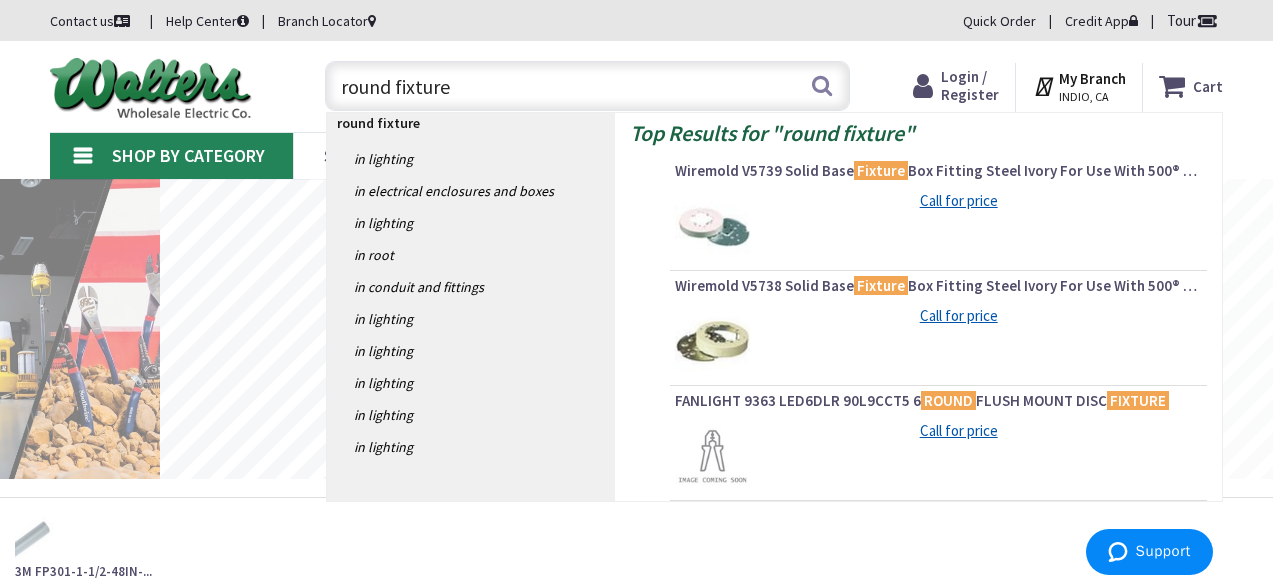 type on "round fixture" 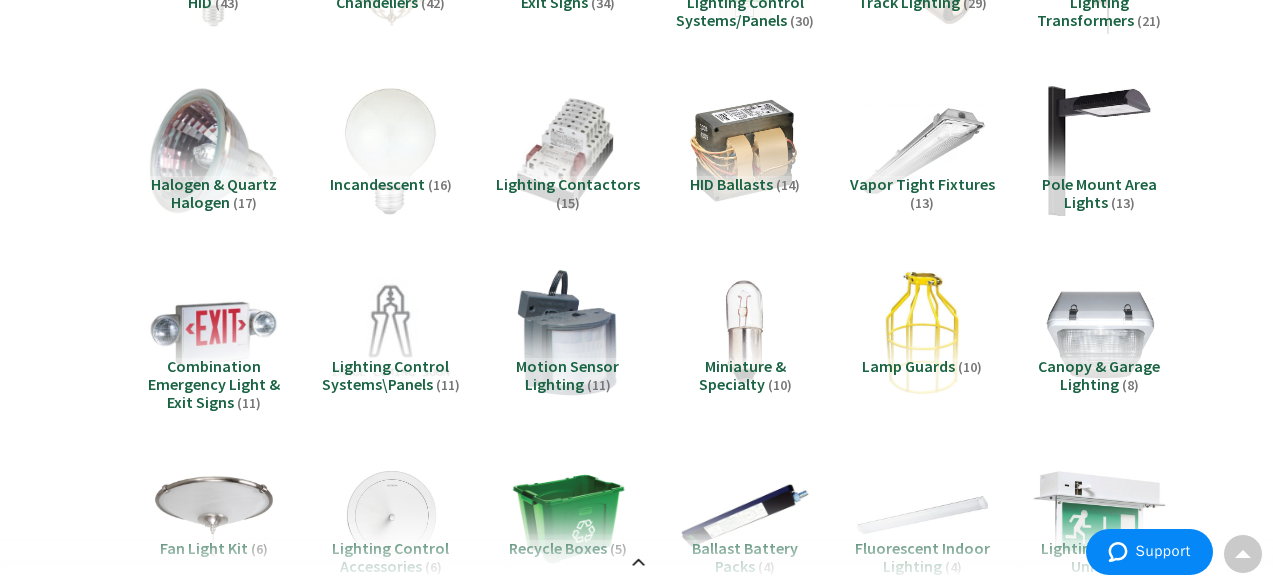 scroll, scrollTop: 0, scrollLeft: 0, axis: both 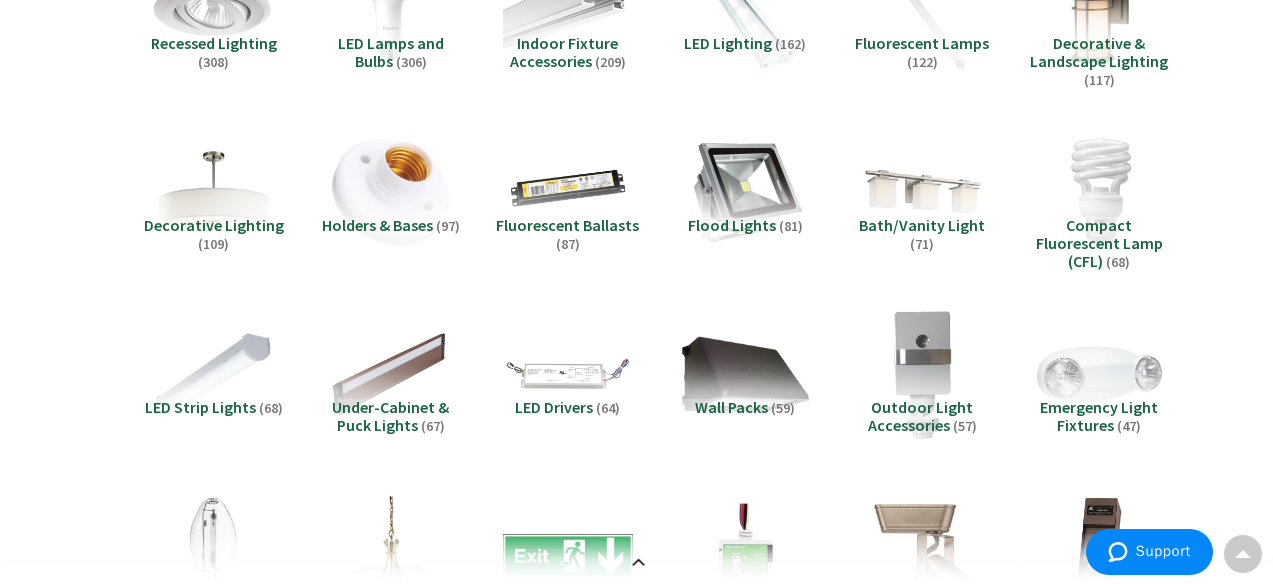 click on "Decorative Lighting" at bounding box center [214, 225] 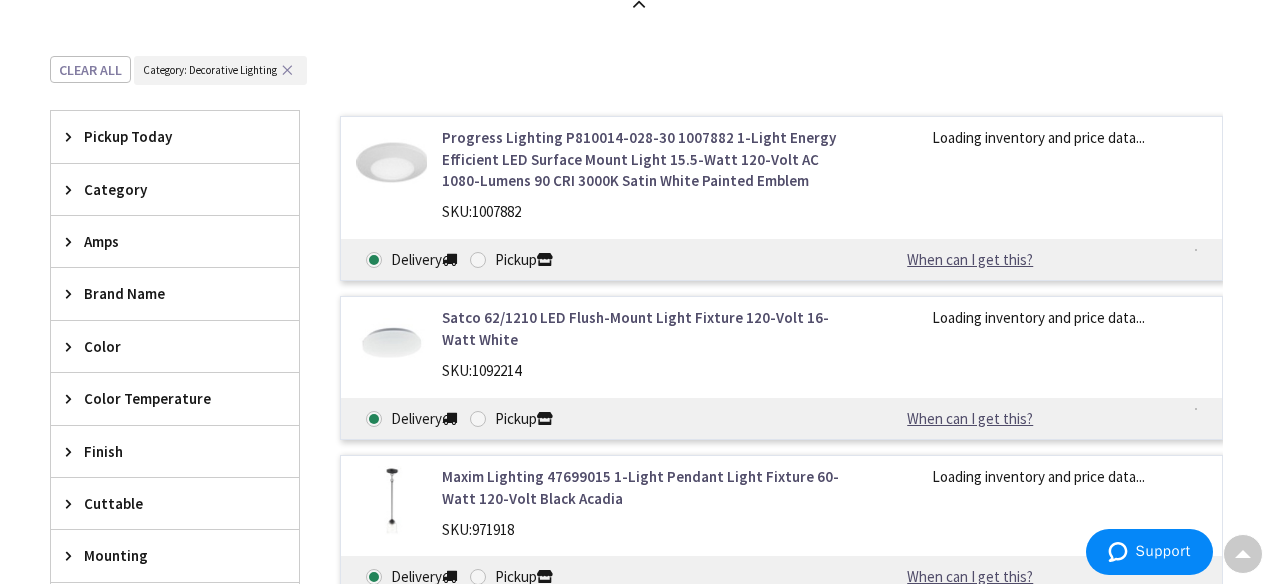 scroll, scrollTop: 2012, scrollLeft: 0, axis: vertical 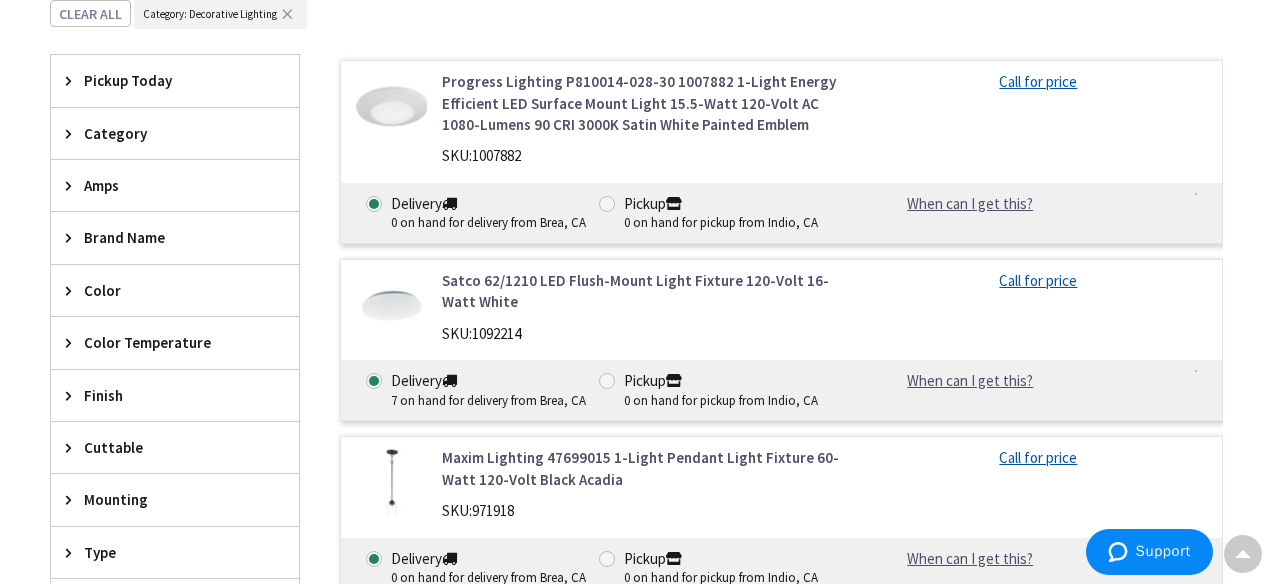 click on "Satco 62/1210 LED Flush-Mount Light Fixture 120-Volt 16-Watt White" at bounding box center (641, 291) 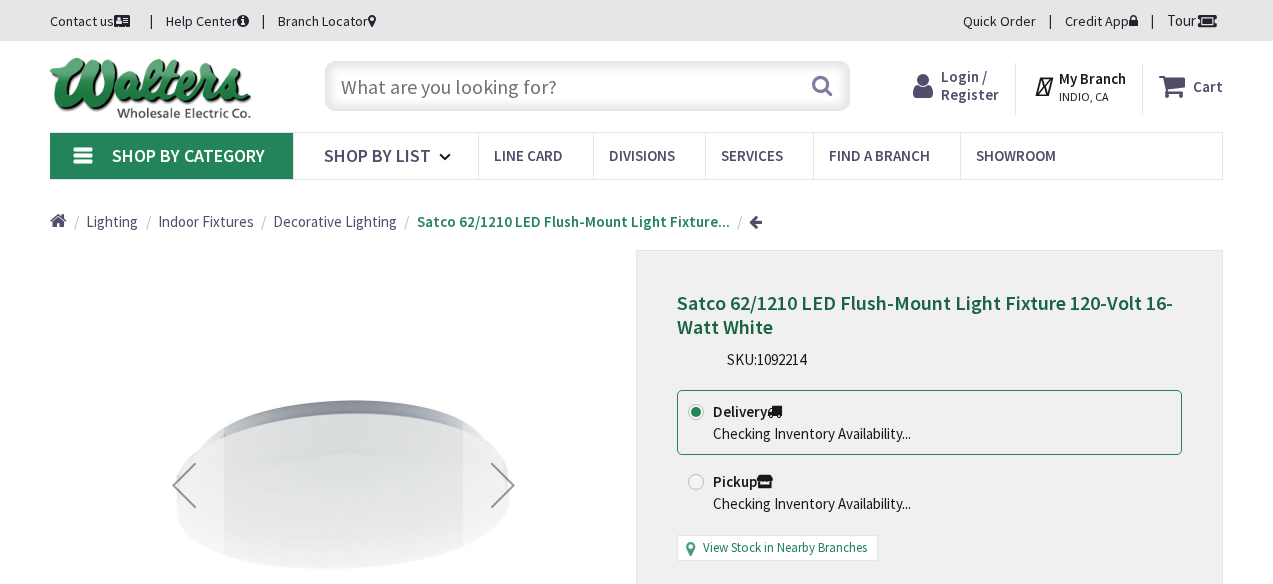 scroll, scrollTop: 0, scrollLeft: 0, axis: both 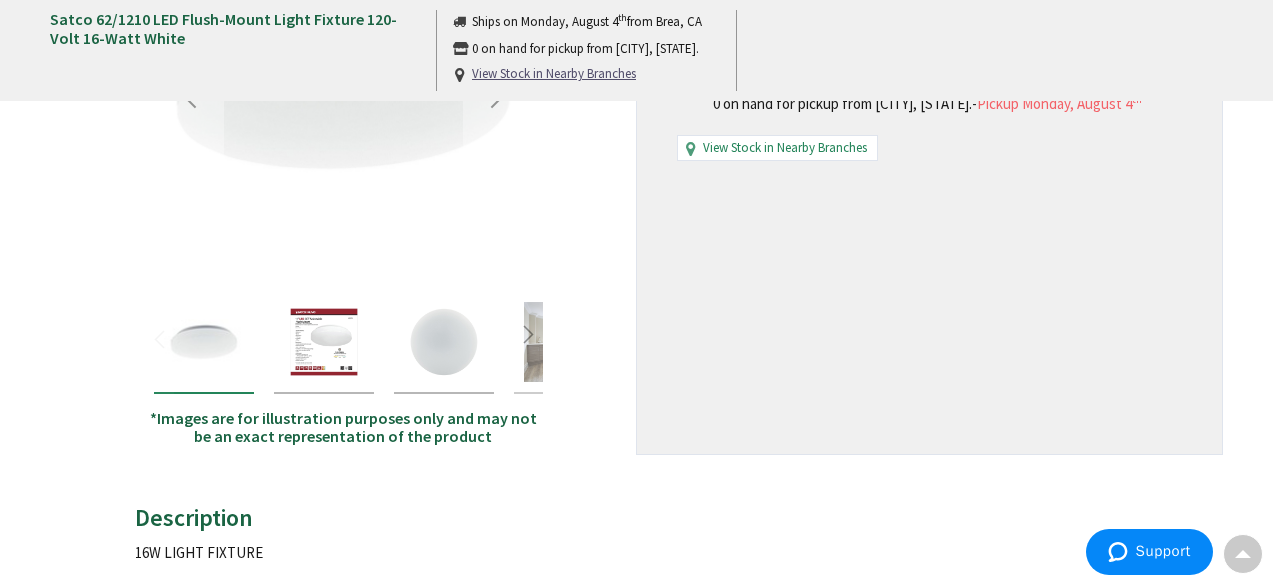 click at bounding box center (444, 342) 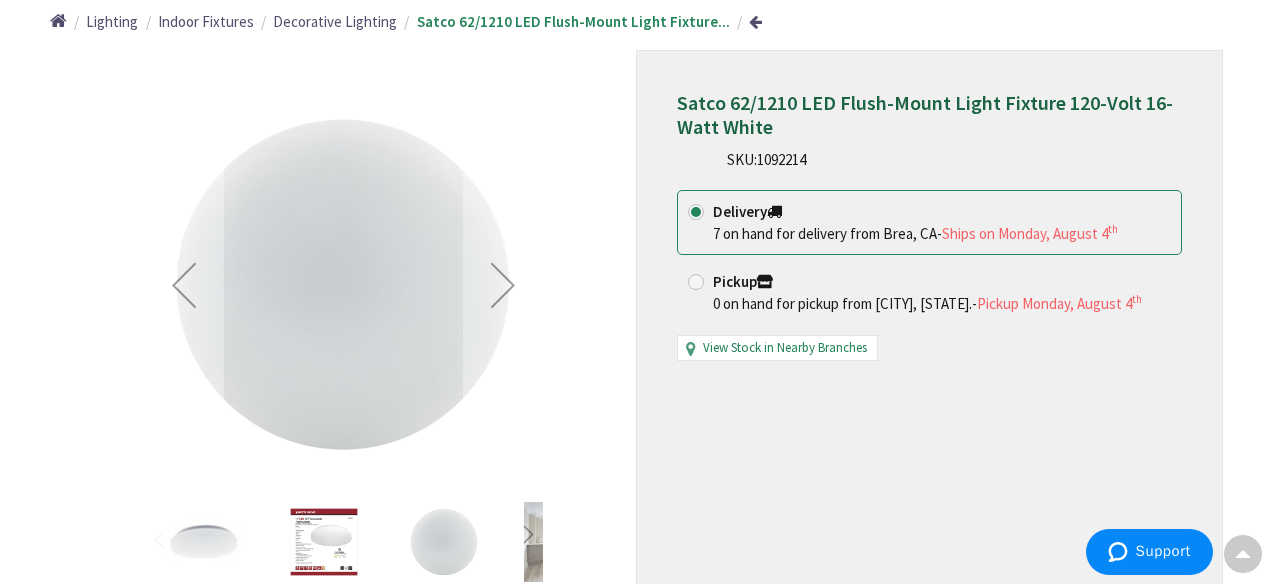 scroll, scrollTop: 300, scrollLeft: 0, axis: vertical 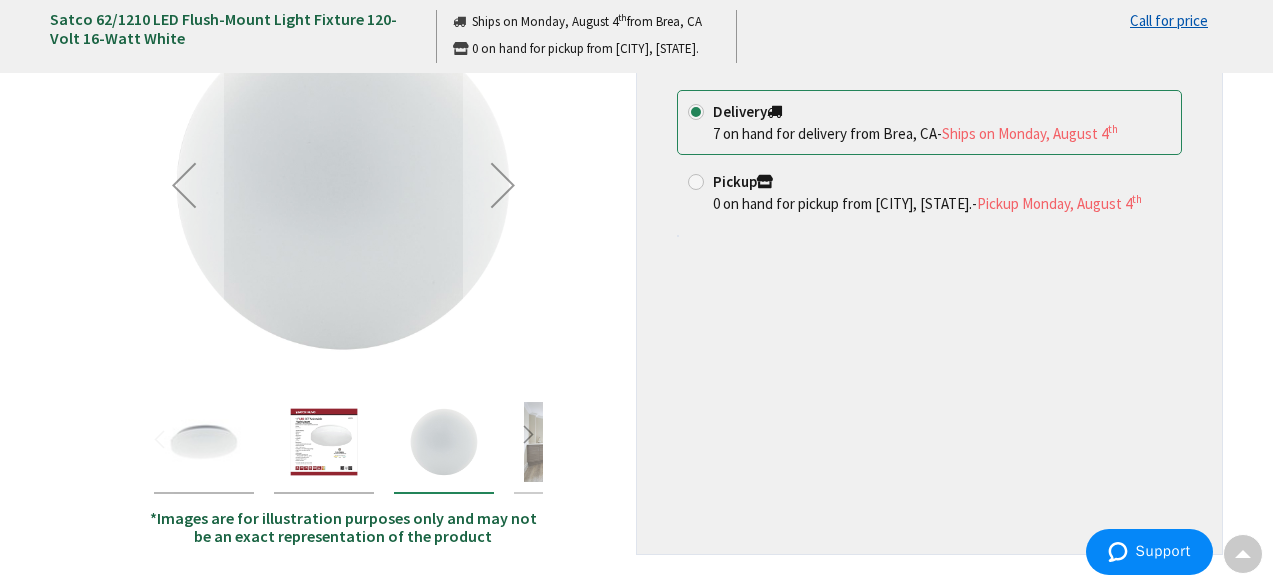 click at bounding box center (204, 442) 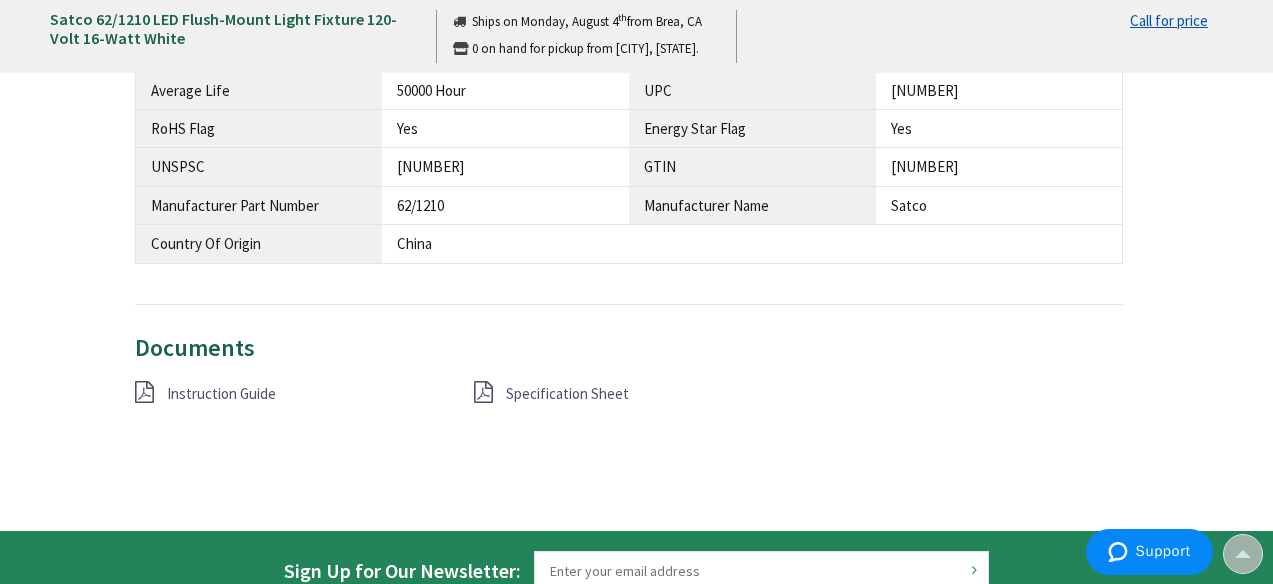 scroll, scrollTop: 1400, scrollLeft: 0, axis: vertical 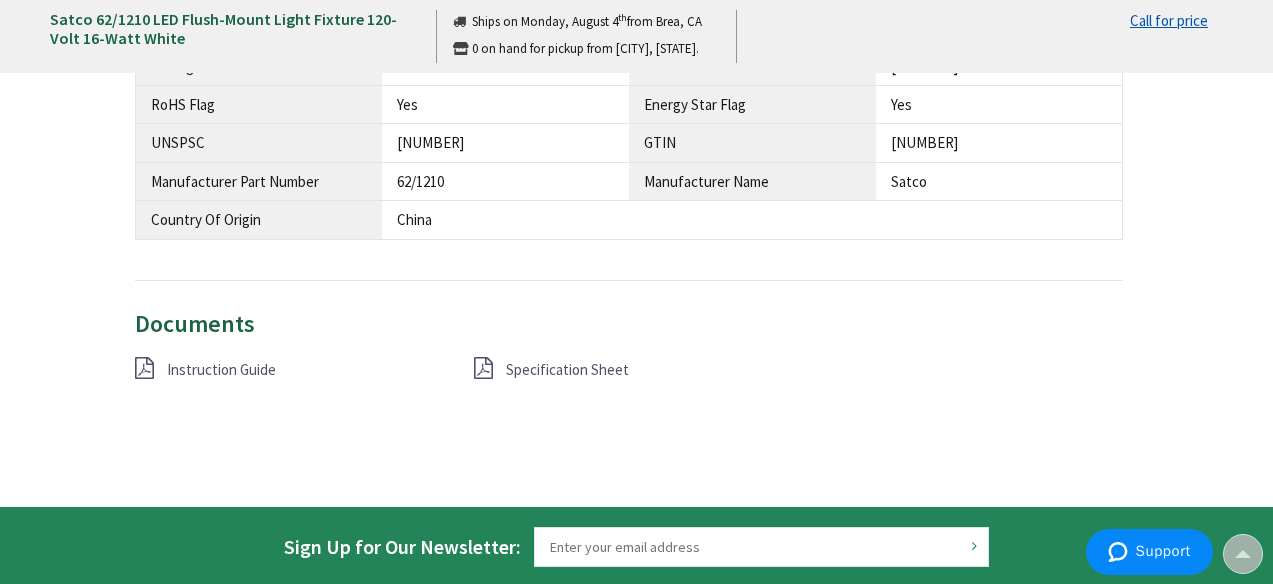 click on "Specification Sheet" at bounding box center [567, 369] 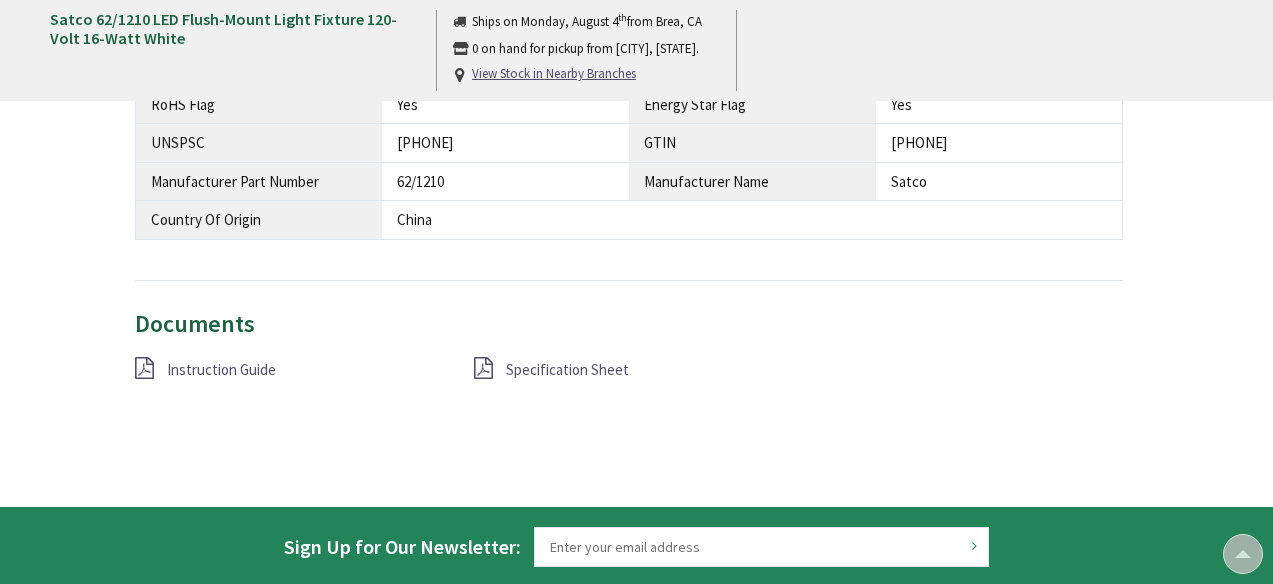 scroll, scrollTop: 0, scrollLeft: 0, axis: both 